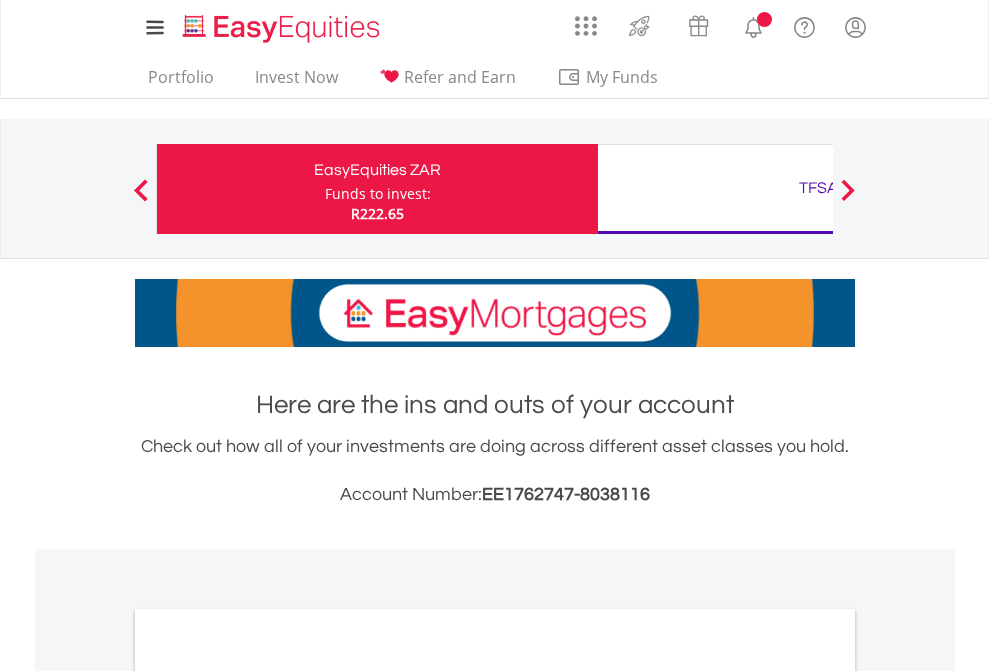 scroll, scrollTop: 0, scrollLeft: 0, axis: both 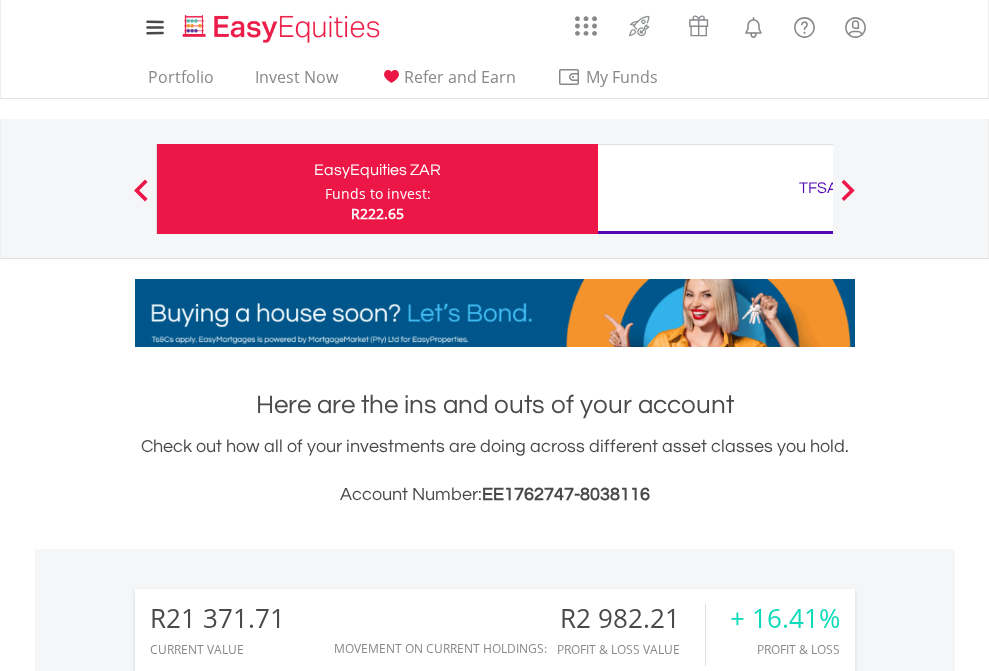 click on "Funds to invest:" at bounding box center (378, 194) 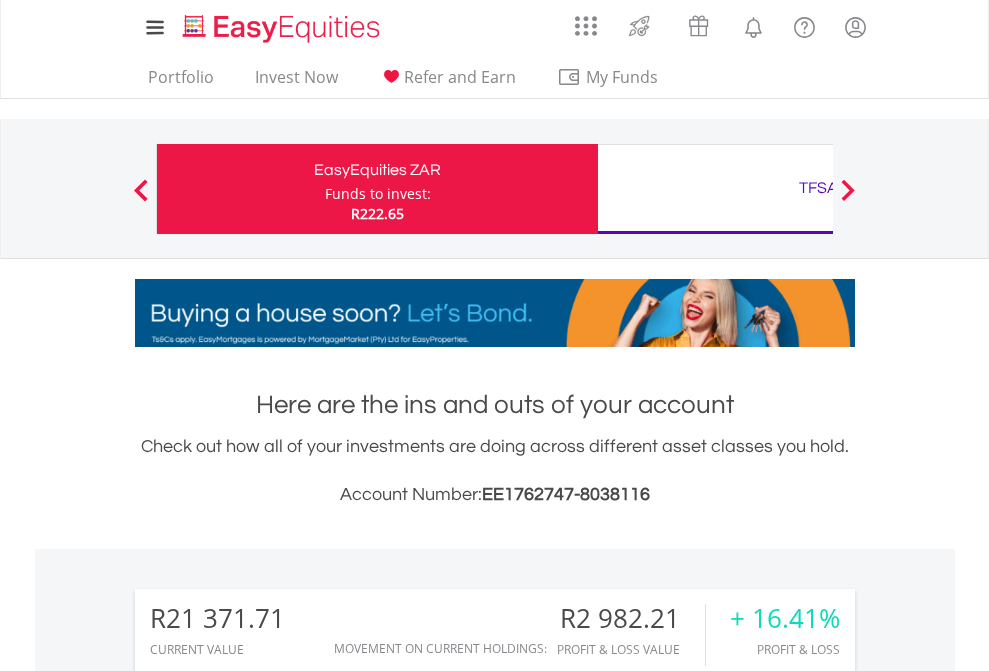 scroll, scrollTop: 192, scrollLeft: 314, axis: both 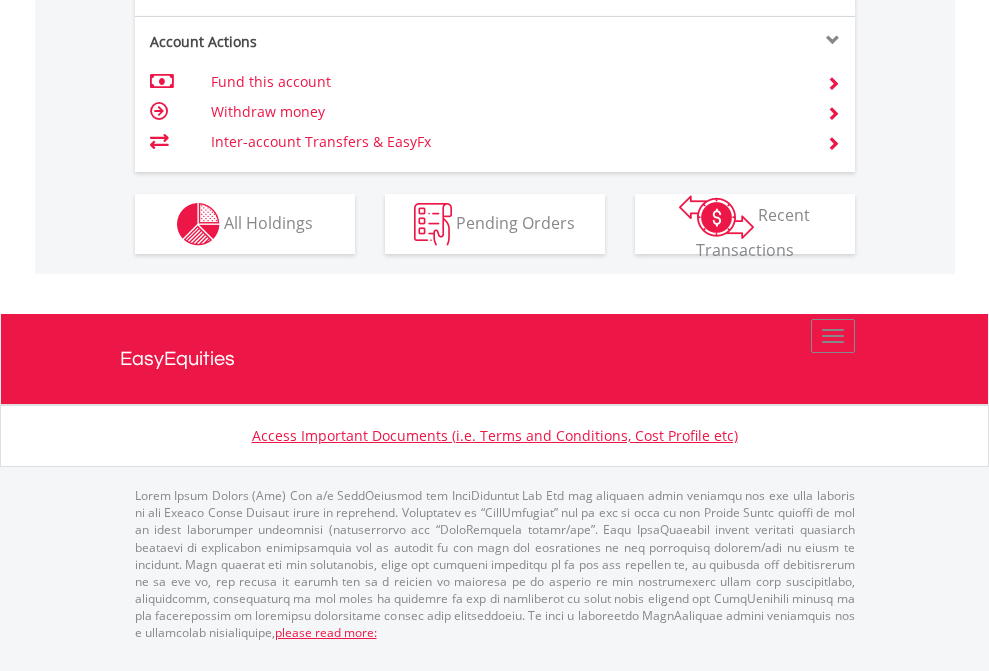 click on "Investment types" at bounding box center (706, -337) 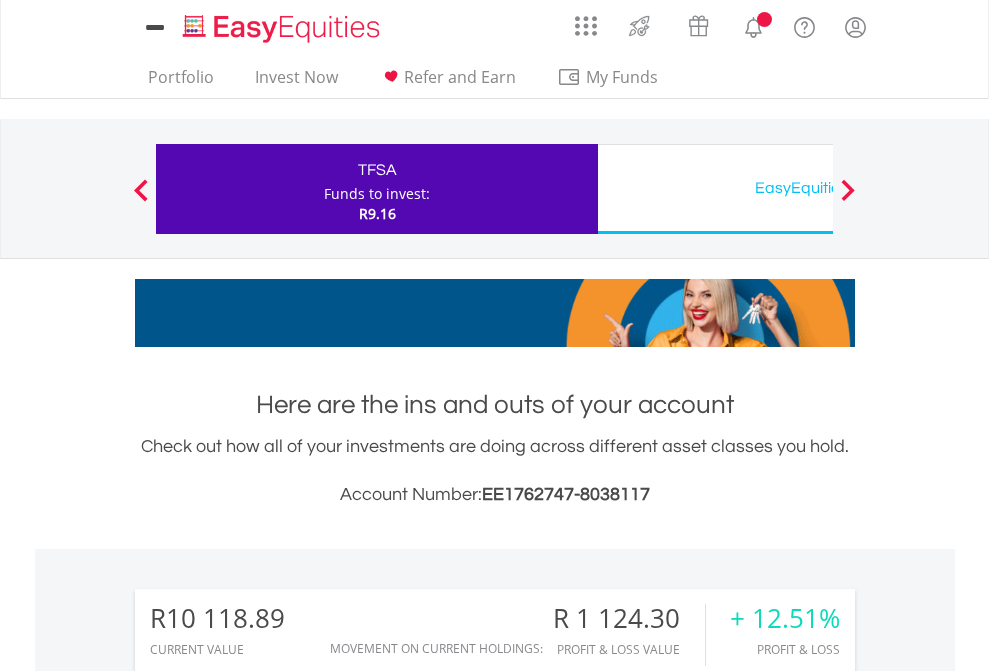 scroll, scrollTop: 0, scrollLeft: 0, axis: both 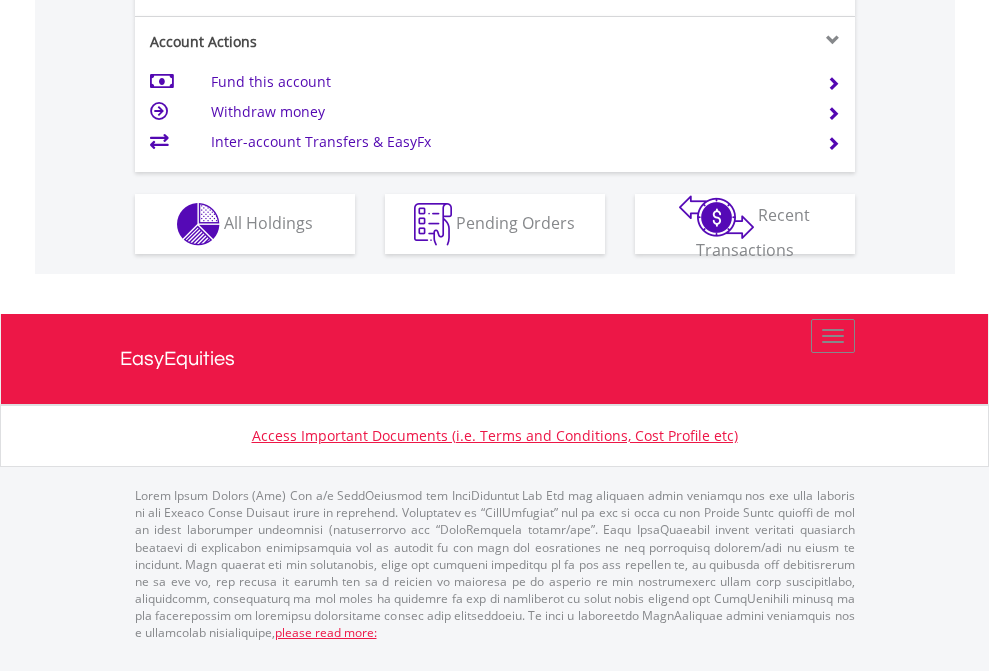 click on "Investment types" at bounding box center (706, -337) 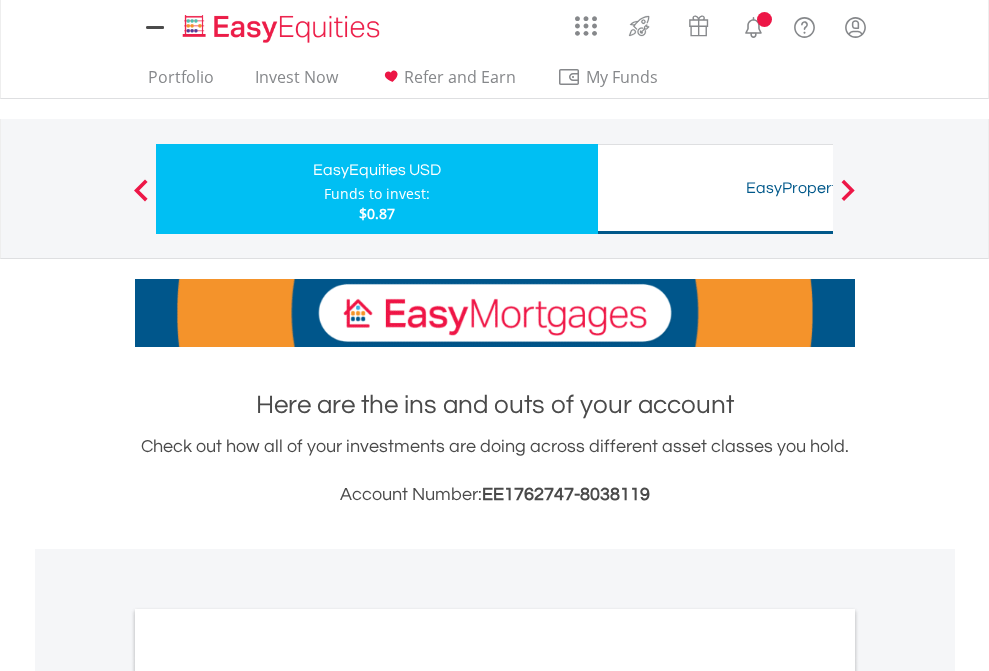 scroll, scrollTop: 0, scrollLeft: 0, axis: both 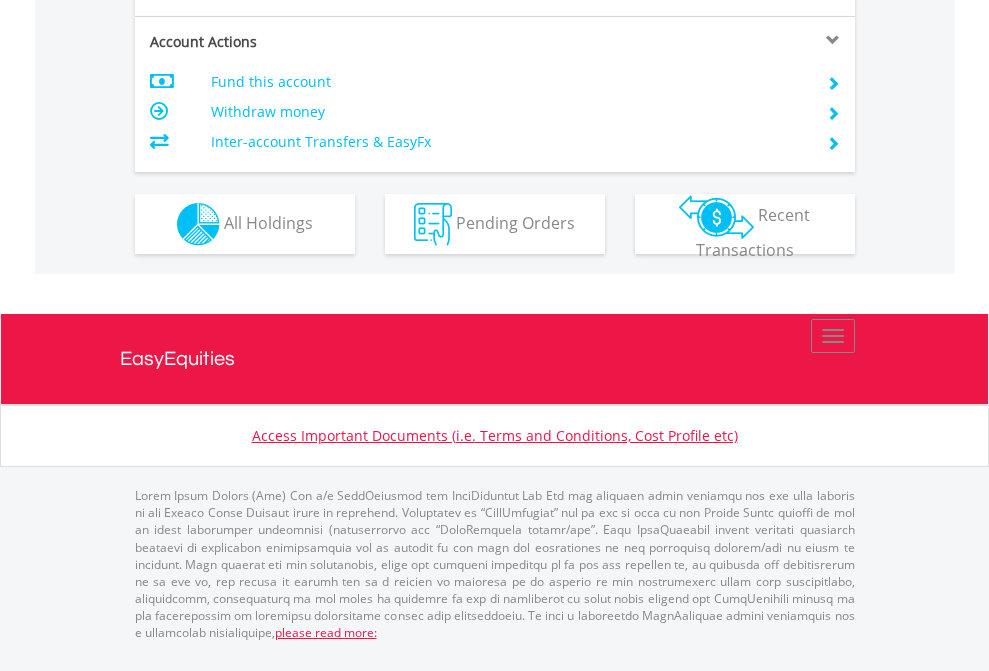 click on "Investment types" at bounding box center (706, -337) 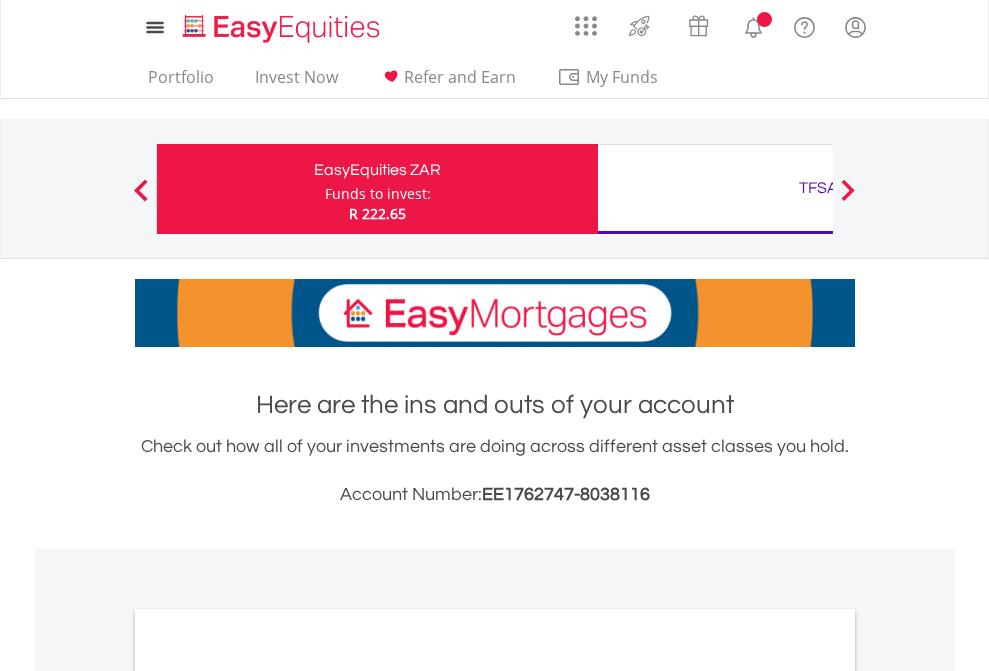 scroll, scrollTop: 0, scrollLeft: 0, axis: both 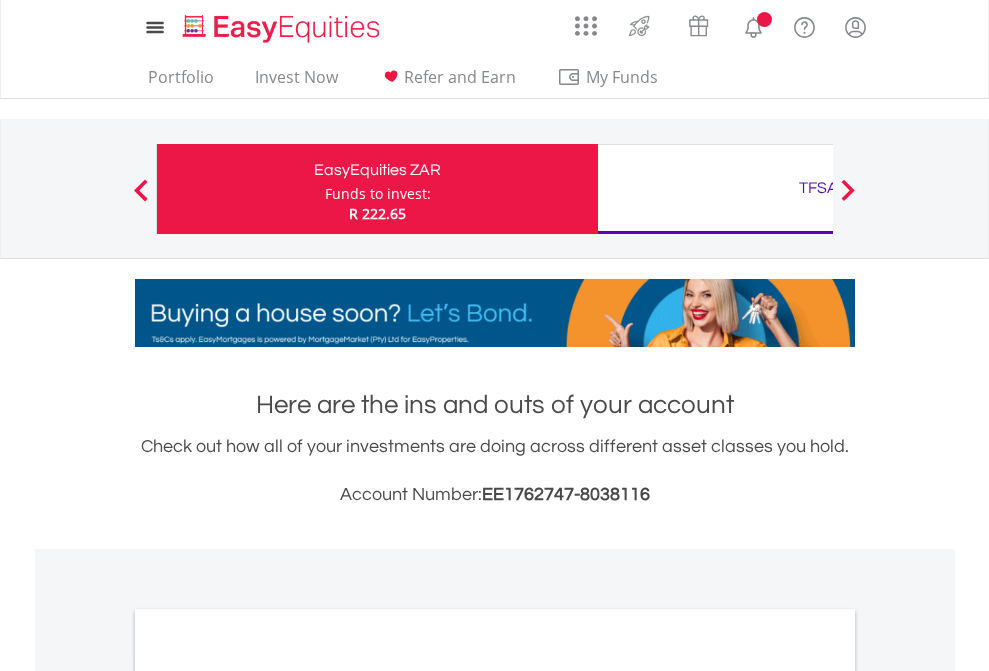 click on "All Holdings" at bounding box center [268, 1096] 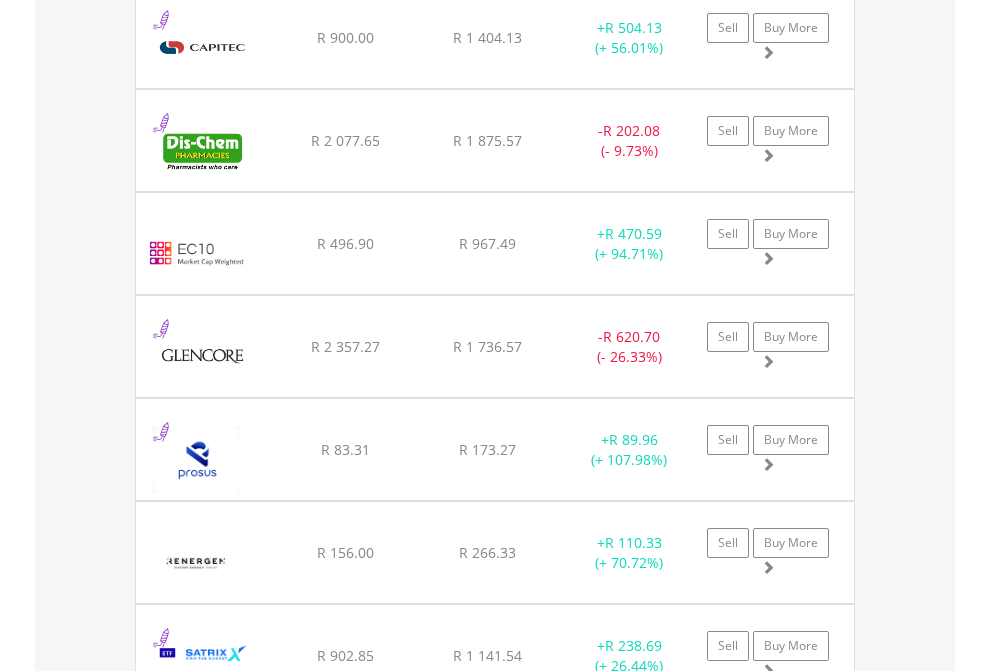 scroll, scrollTop: 2385, scrollLeft: 0, axis: vertical 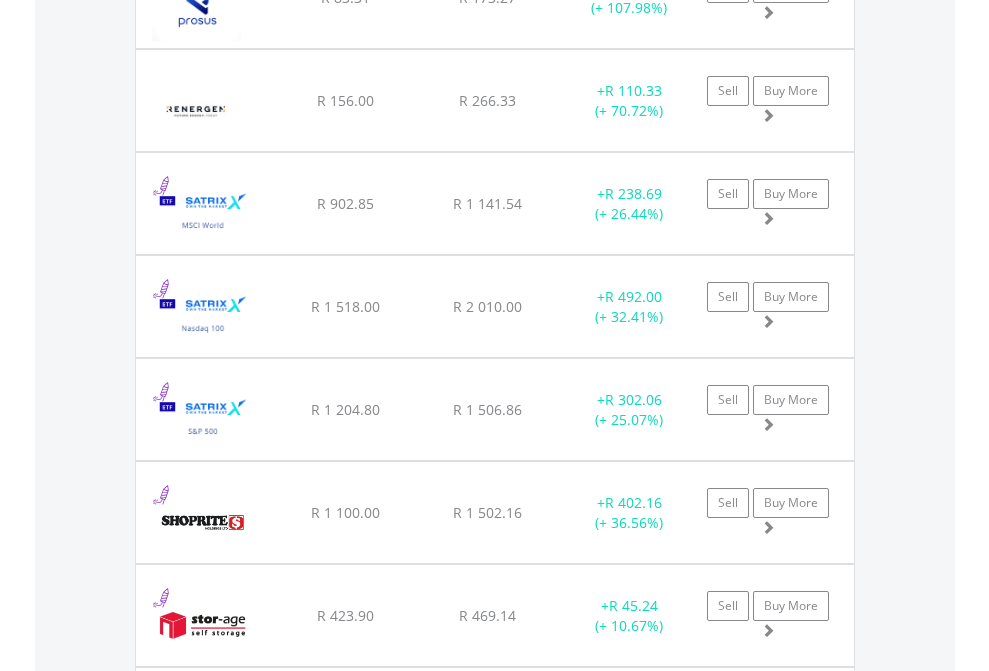 click on "TFSA" at bounding box center (818, -2197) 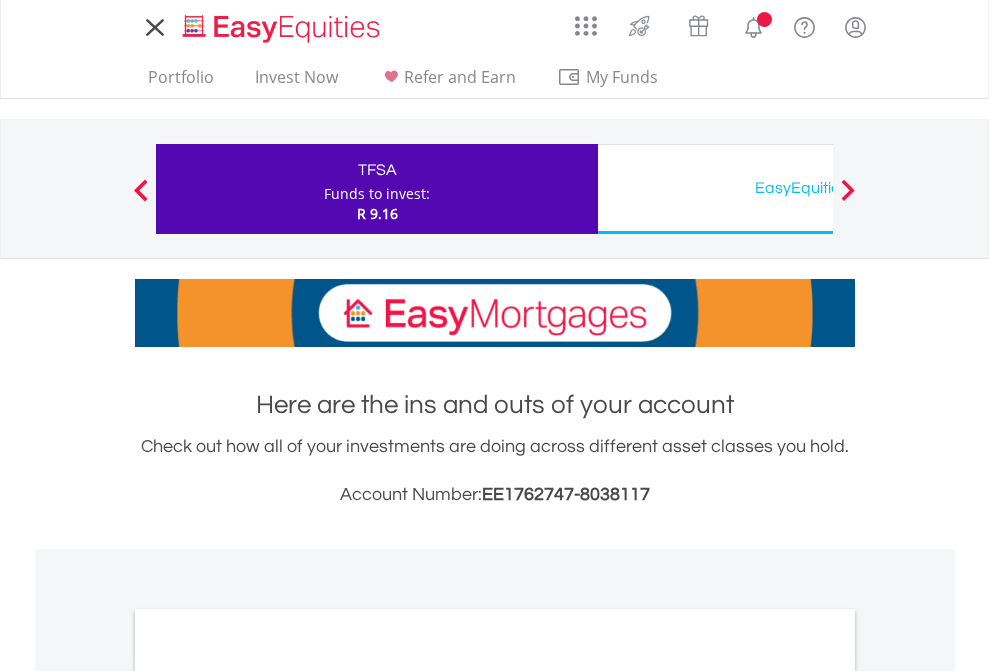 scroll, scrollTop: 0, scrollLeft: 0, axis: both 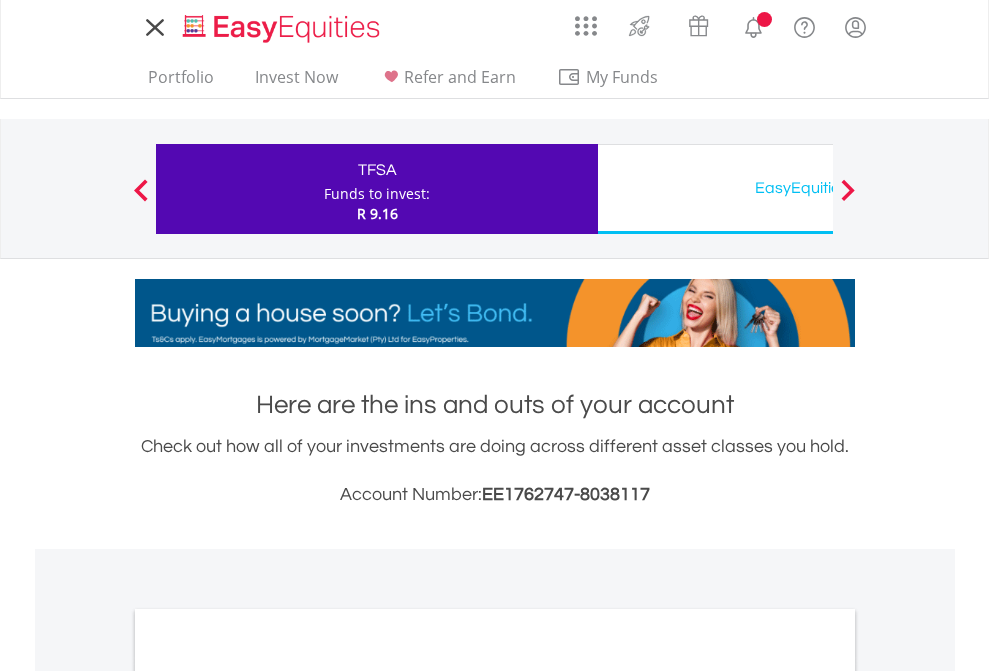 click on "All Holdings" at bounding box center [268, 1096] 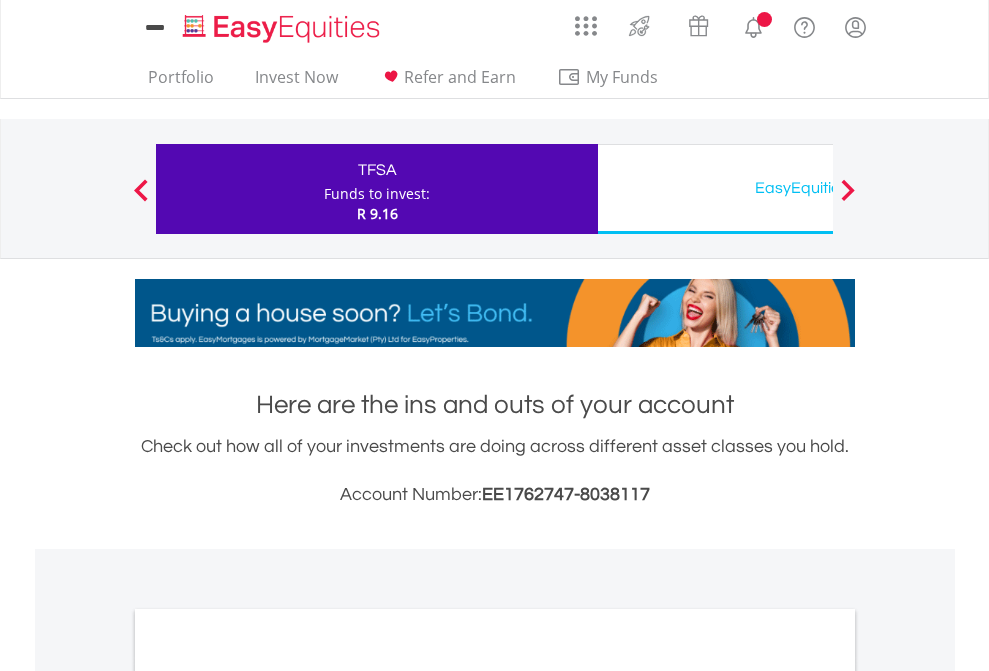 scroll, scrollTop: 1202, scrollLeft: 0, axis: vertical 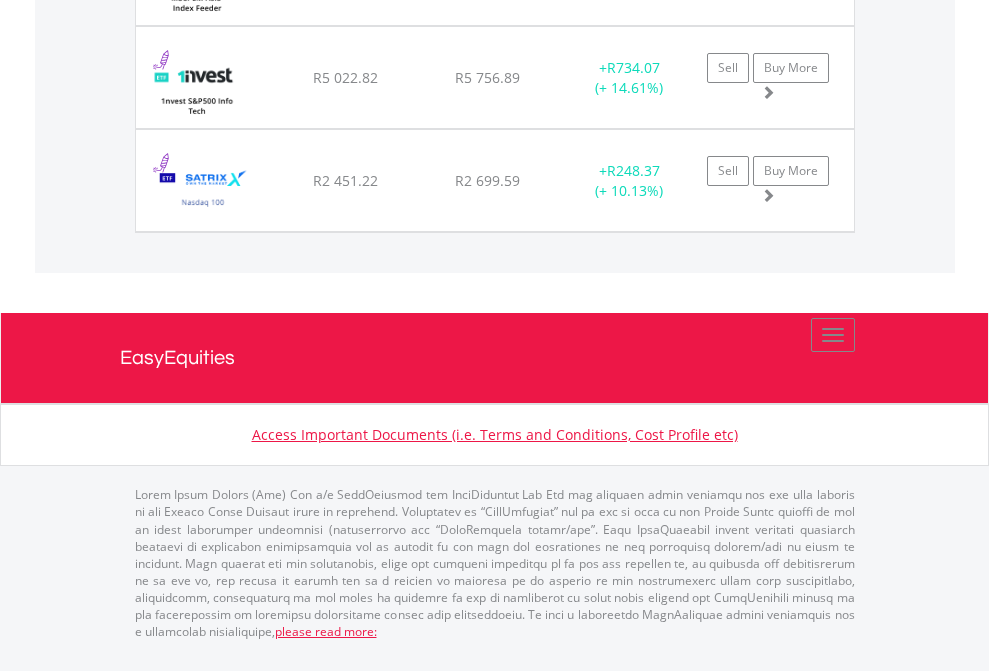 click on "EasyEquities USD" at bounding box center [818, -1625] 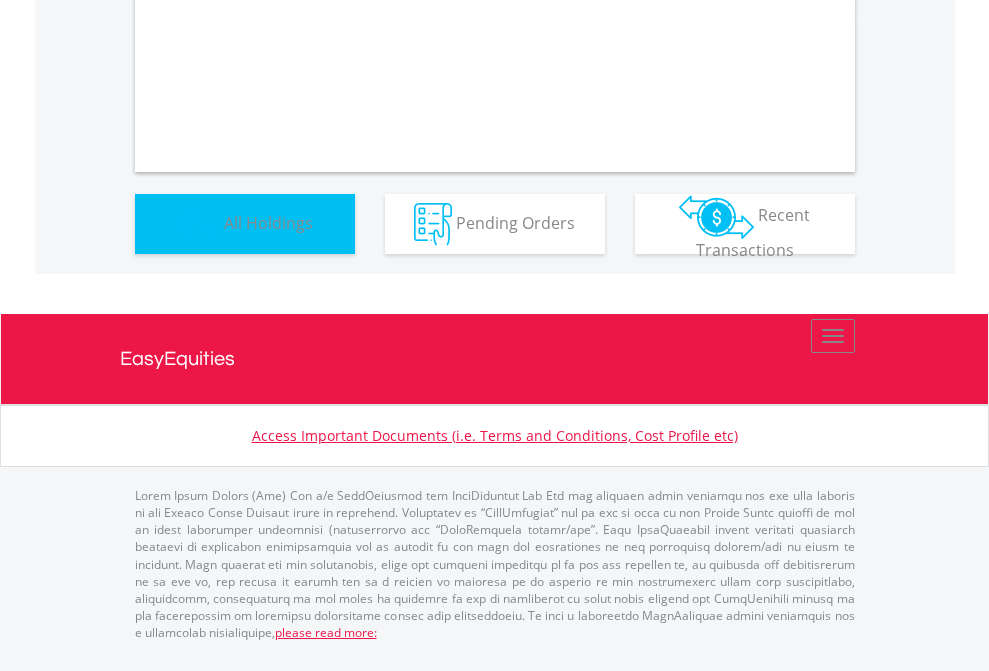click on "All Holdings" at bounding box center (268, 222) 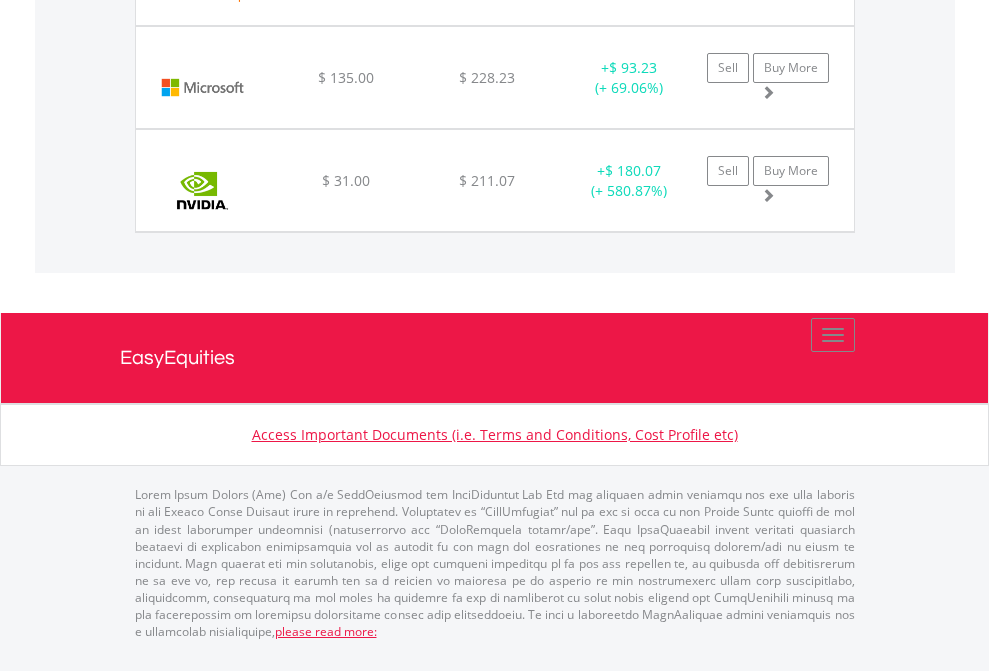 scroll, scrollTop: 2225, scrollLeft: 0, axis: vertical 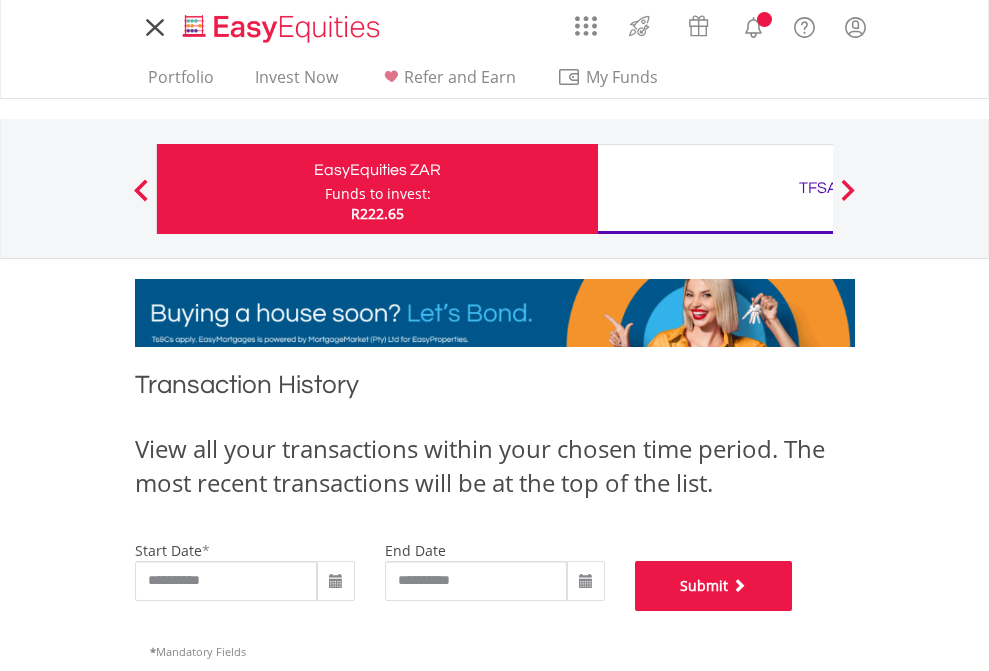 click on "Submit" at bounding box center [714, 586] 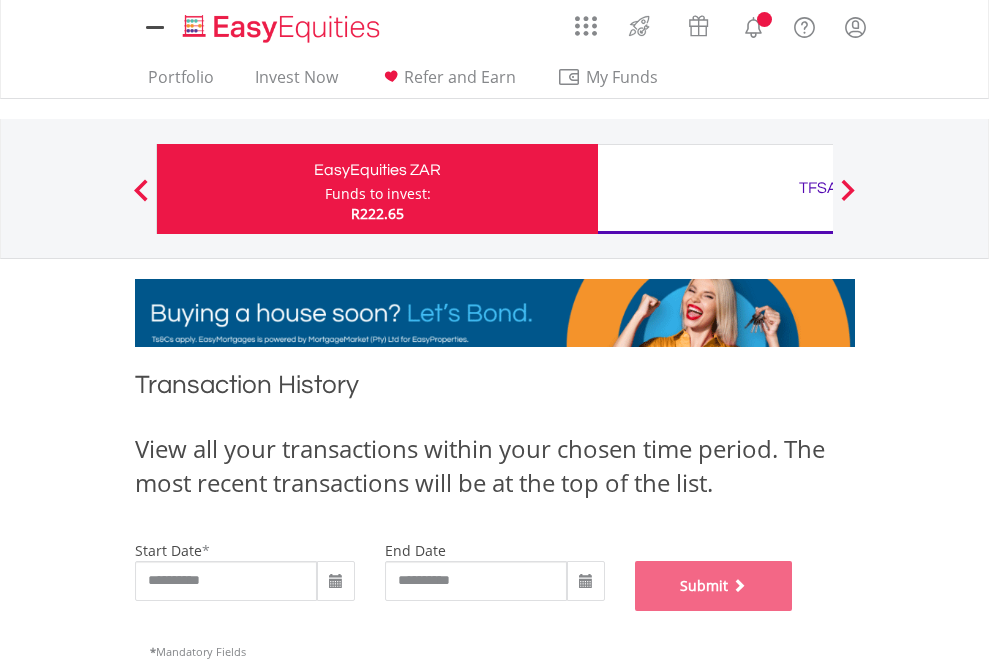 scroll, scrollTop: 811, scrollLeft: 0, axis: vertical 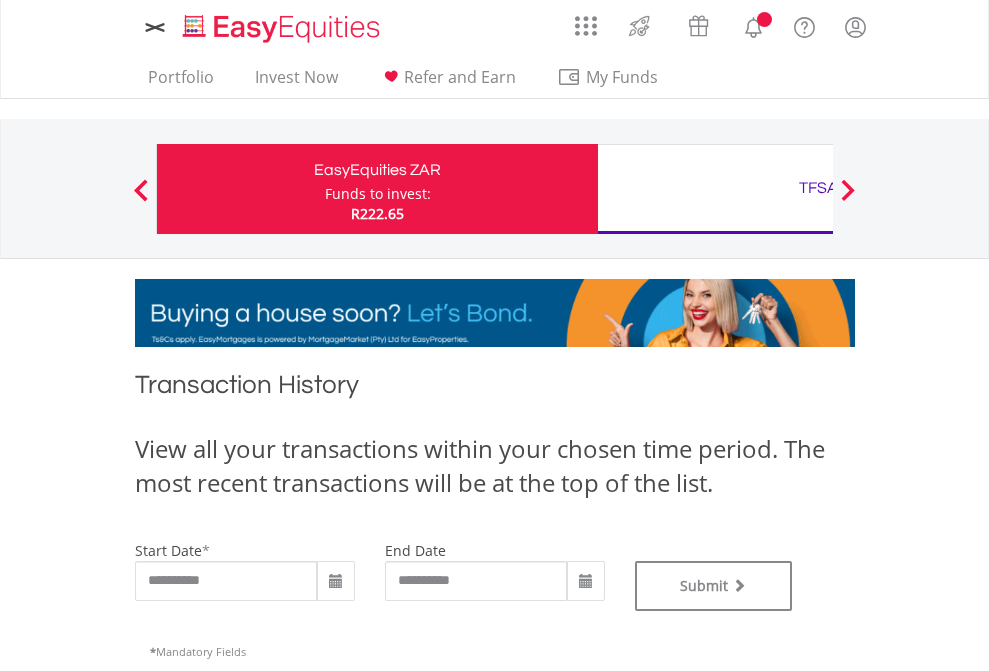 click on "TFSA" at bounding box center (818, 188) 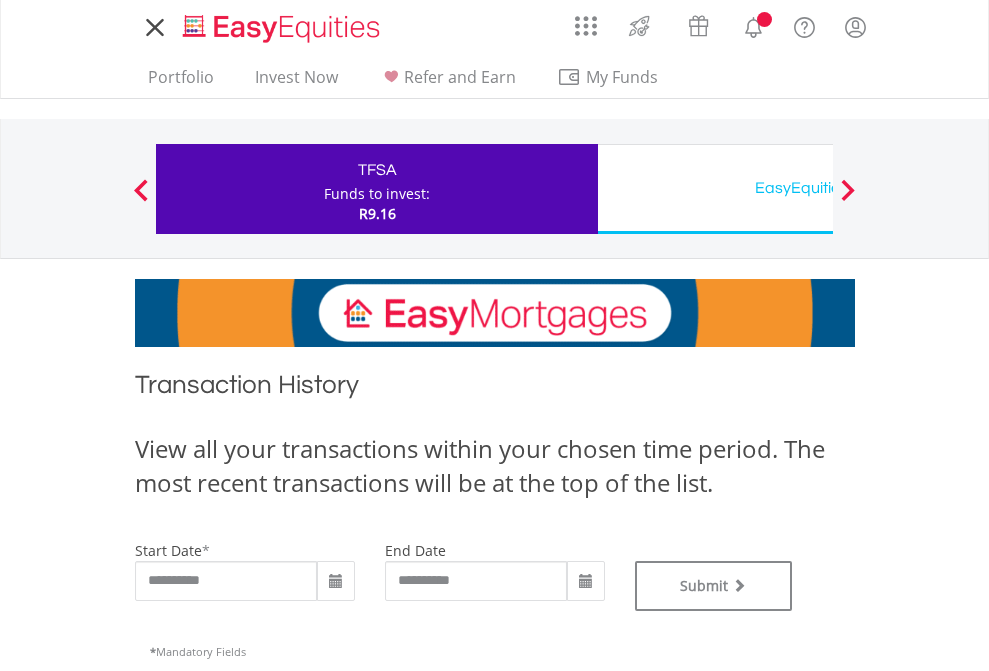 scroll, scrollTop: 0, scrollLeft: 0, axis: both 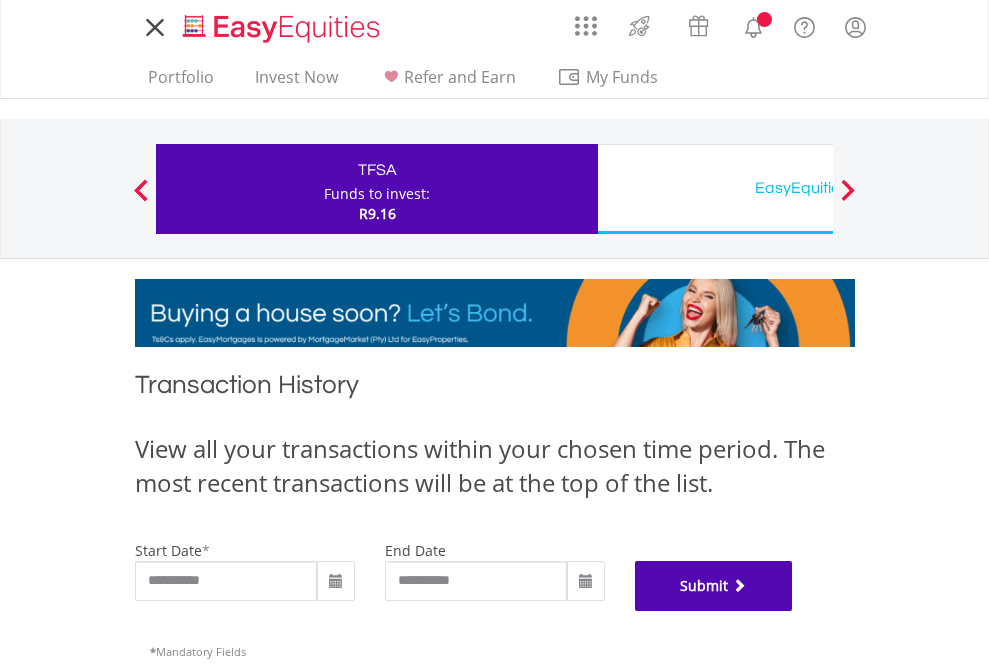 click on "Submit" at bounding box center [714, 586] 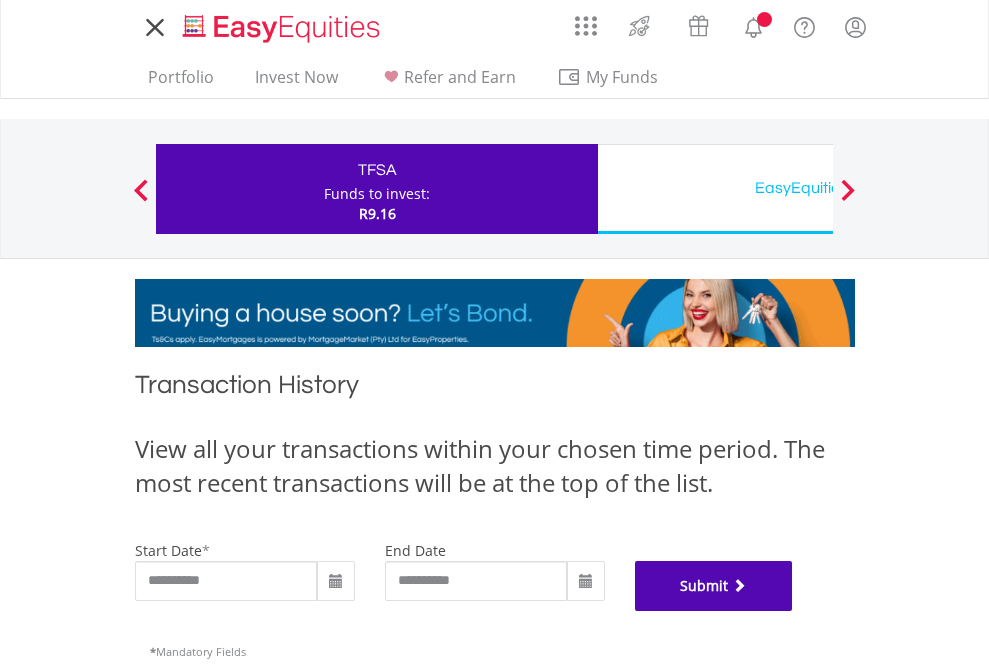 scroll, scrollTop: 811, scrollLeft: 0, axis: vertical 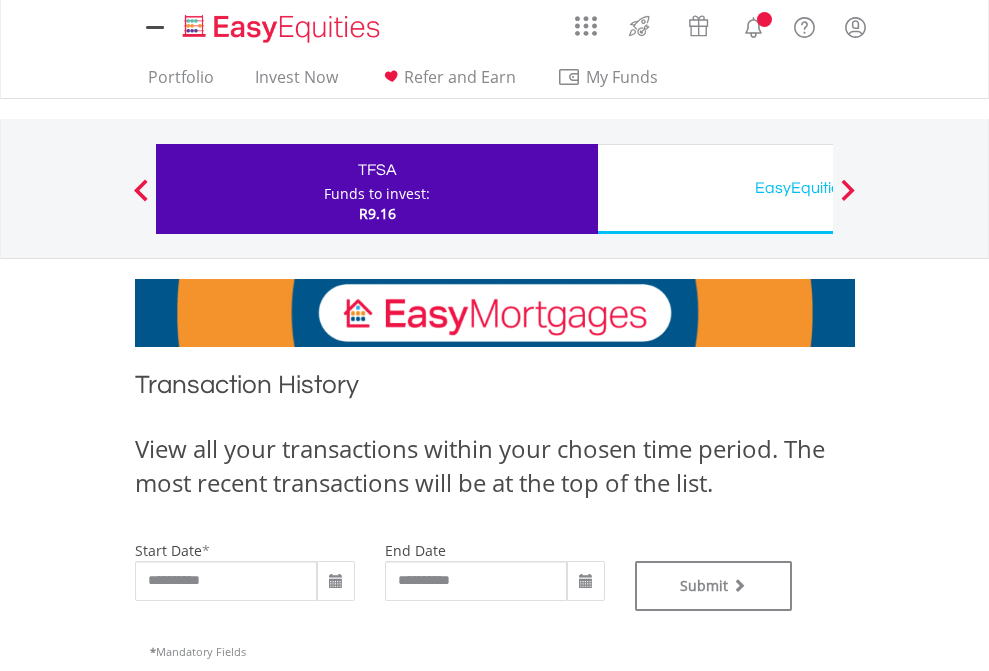 click on "EasyEquities USD" at bounding box center (818, 188) 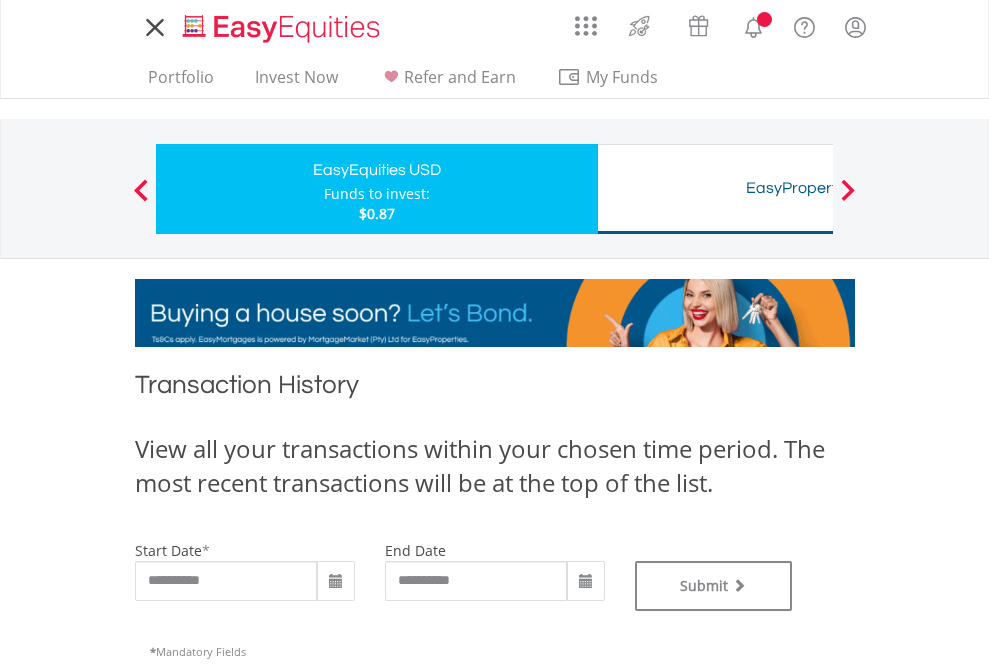 scroll, scrollTop: 0, scrollLeft: 0, axis: both 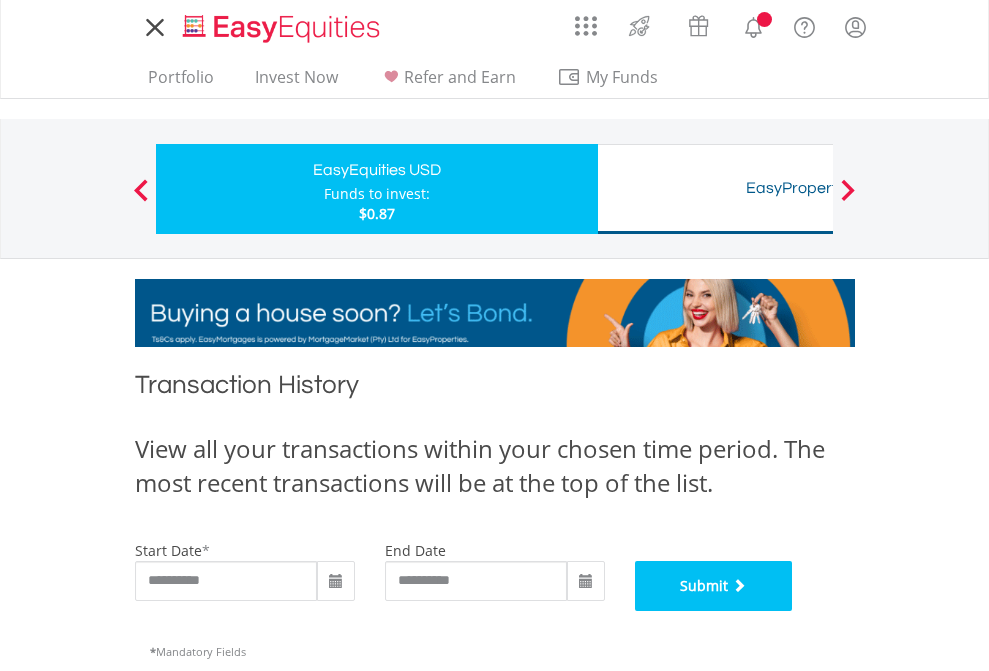 click on "Submit" at bounding box center [714, 586] 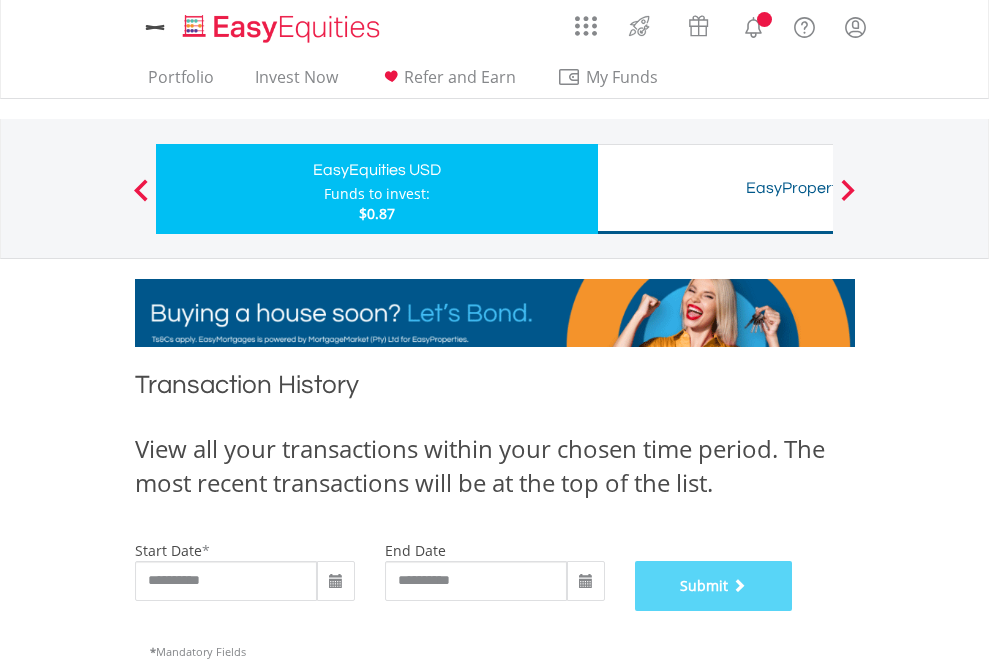 scroll, scrollTop: 811, scrollLeft: 0, axis: vertical 